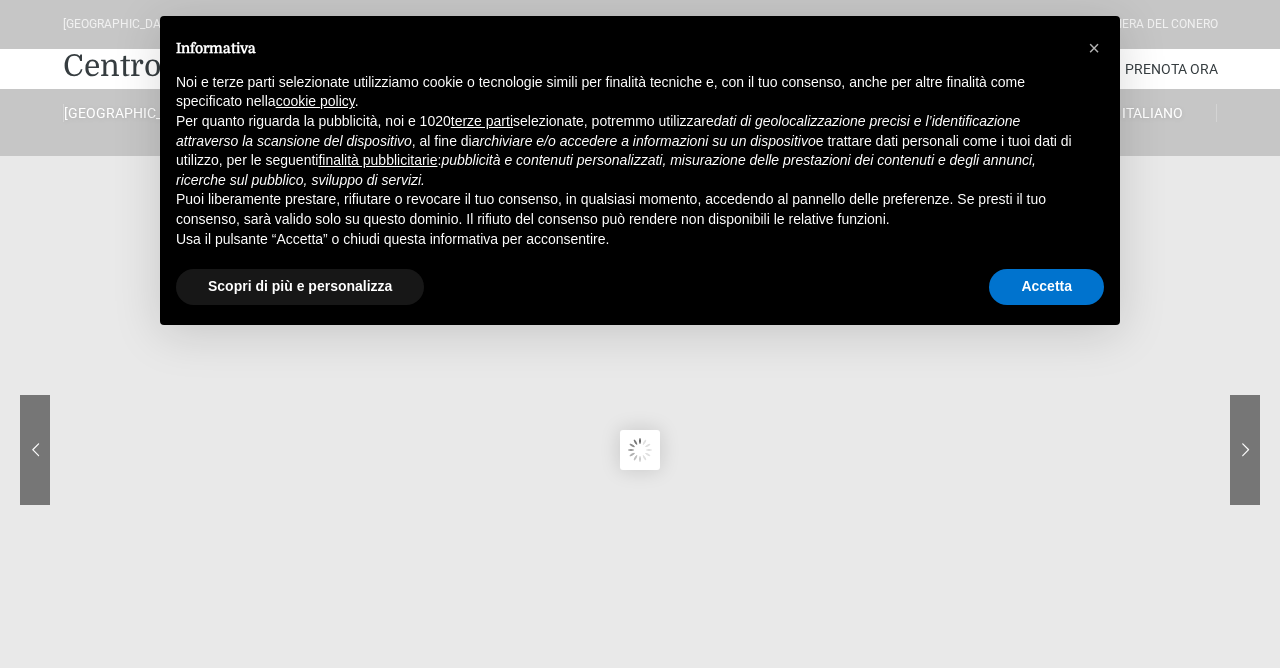 scroll, scrollTop: 0, scrollLeft: 0, axis: both 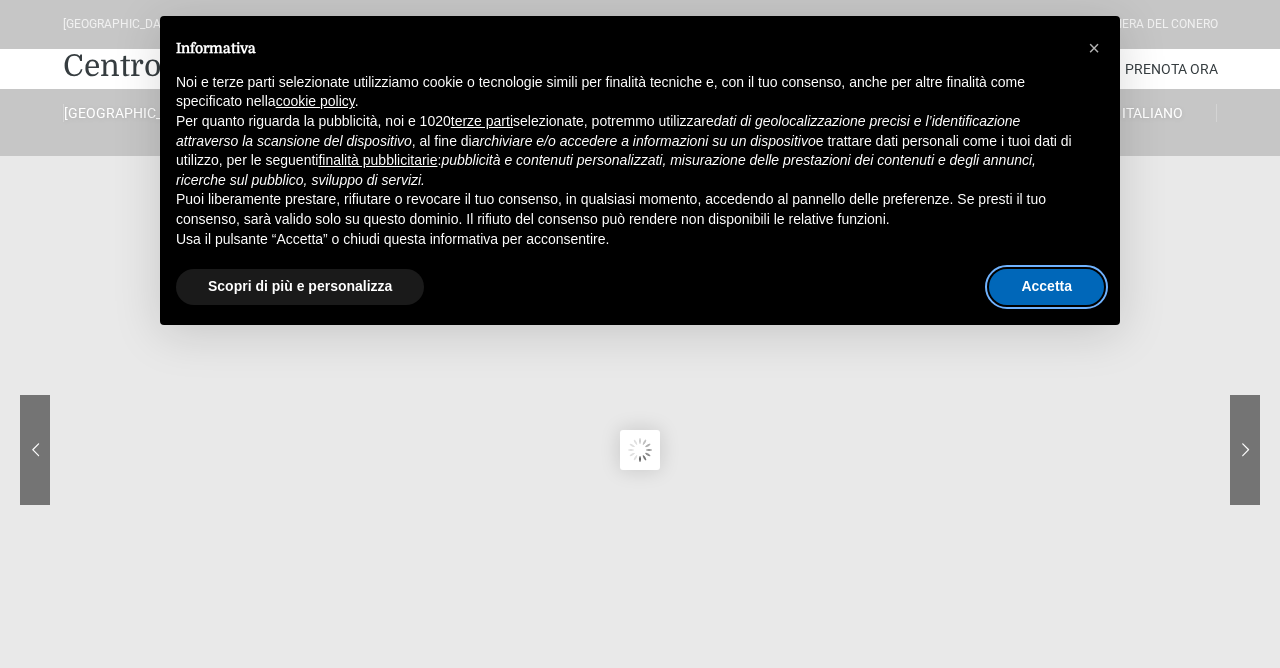 drag, startPoint x: 1030, startPoint y: 287, endPoint x: 294, endPoint y: 199, distance: 741.2422 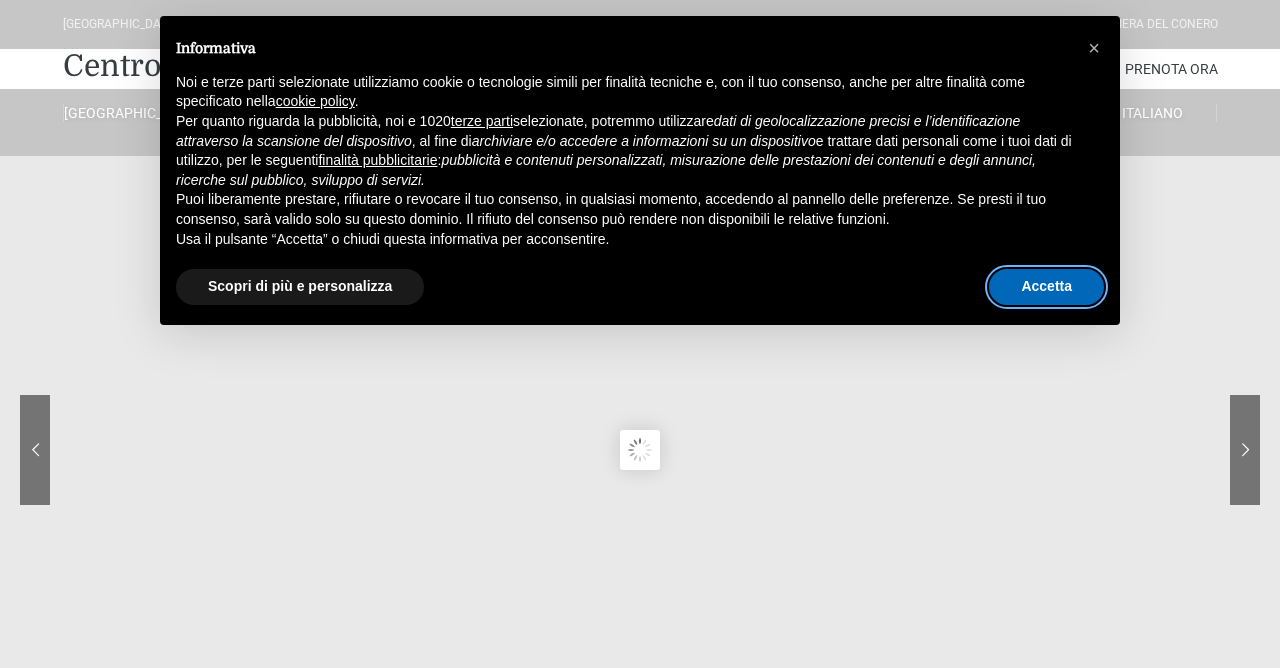 click on "Accetta" at bounding box center (1046, 287) 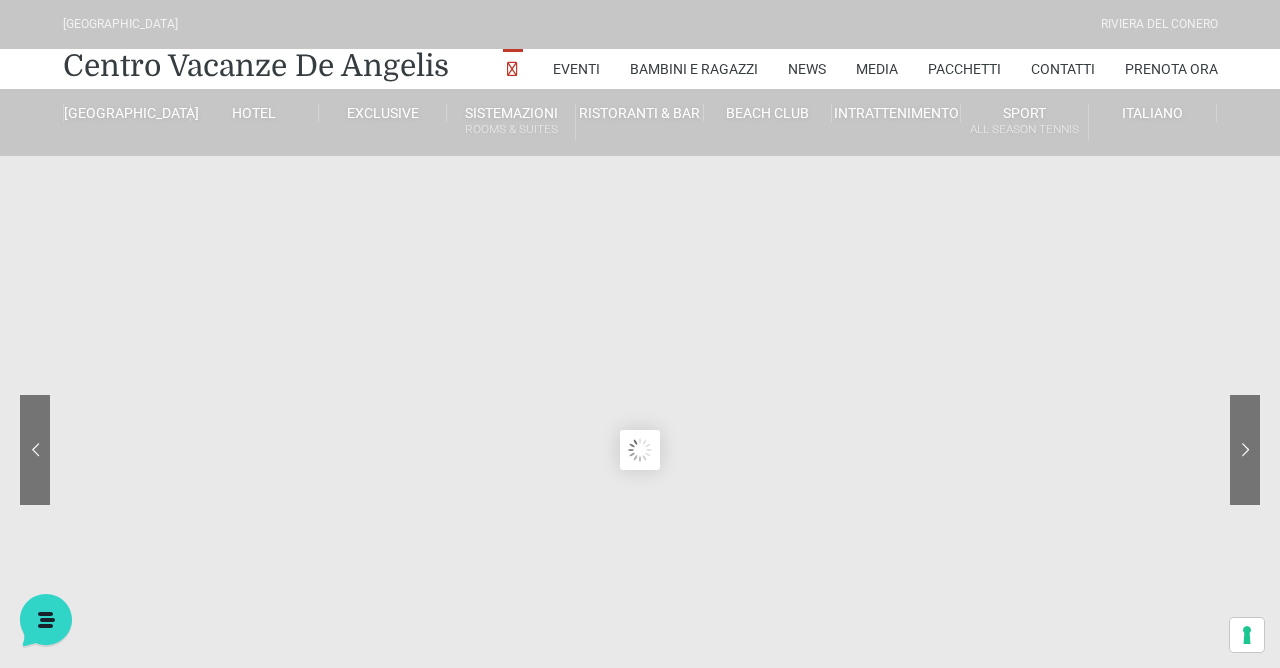 scroll, scrollTop: 0, scrollLeft: 0, axis: both 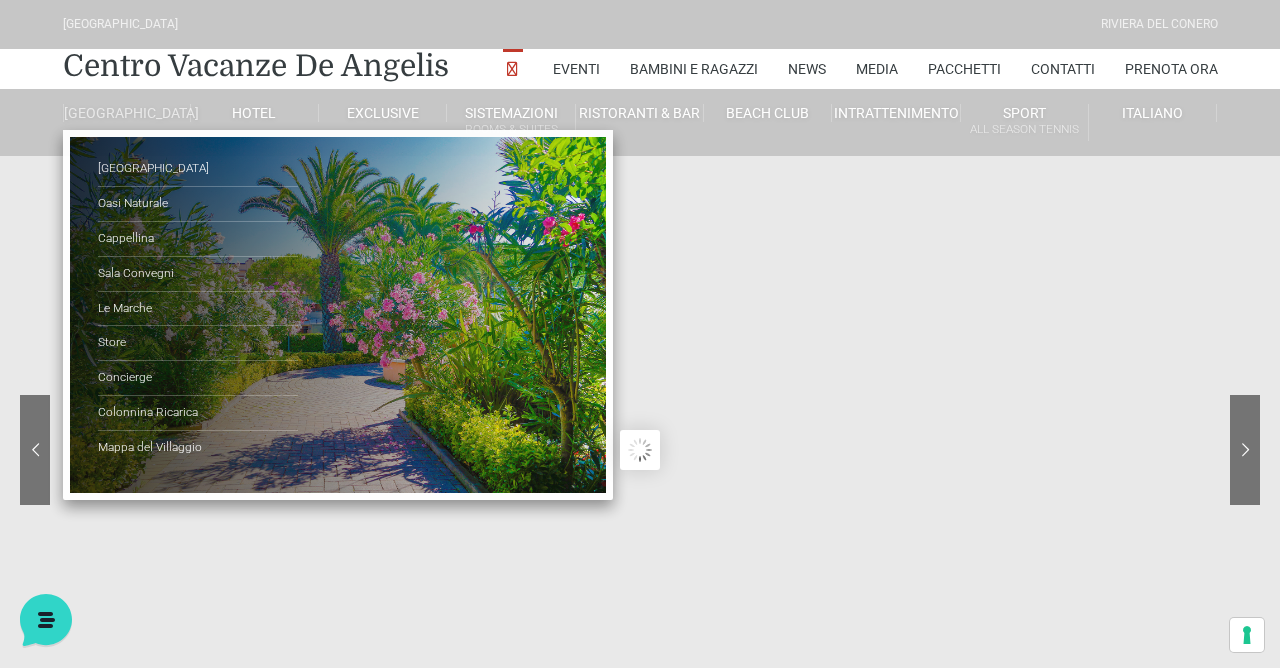 click on "[GEOGRAPHIC_DATA]" at bounding box center (127, 113) 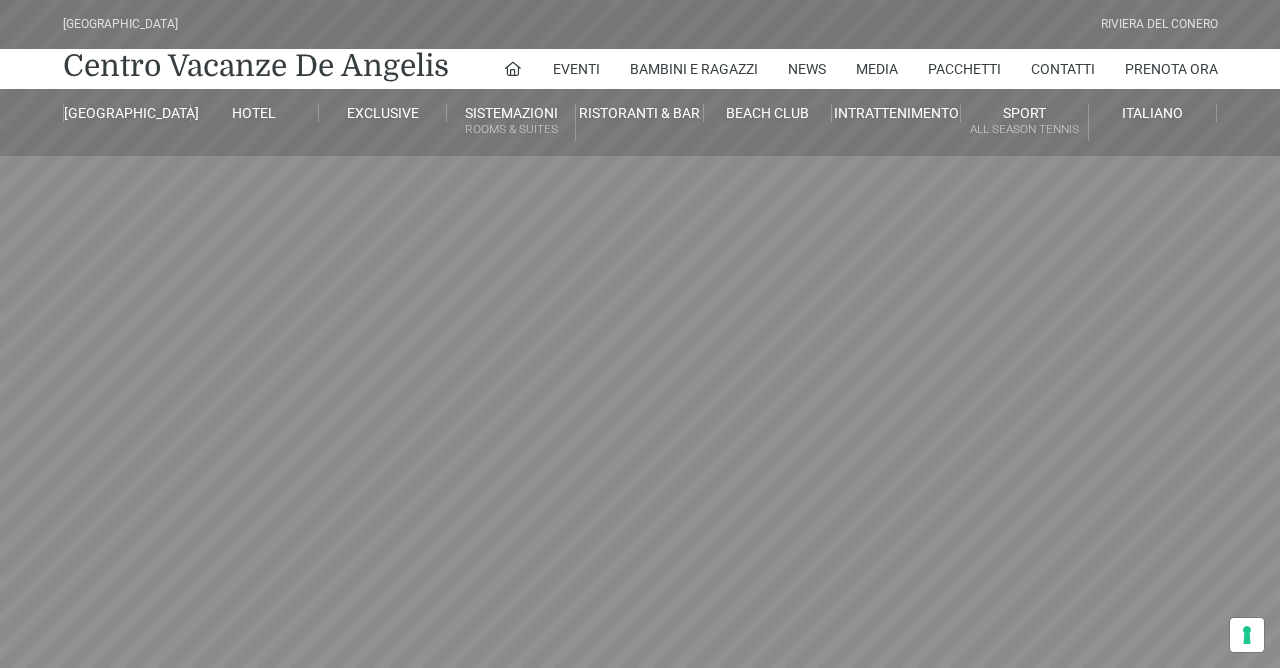 scroll, scrollTop: 0, scrollLeft: 0, axis: both 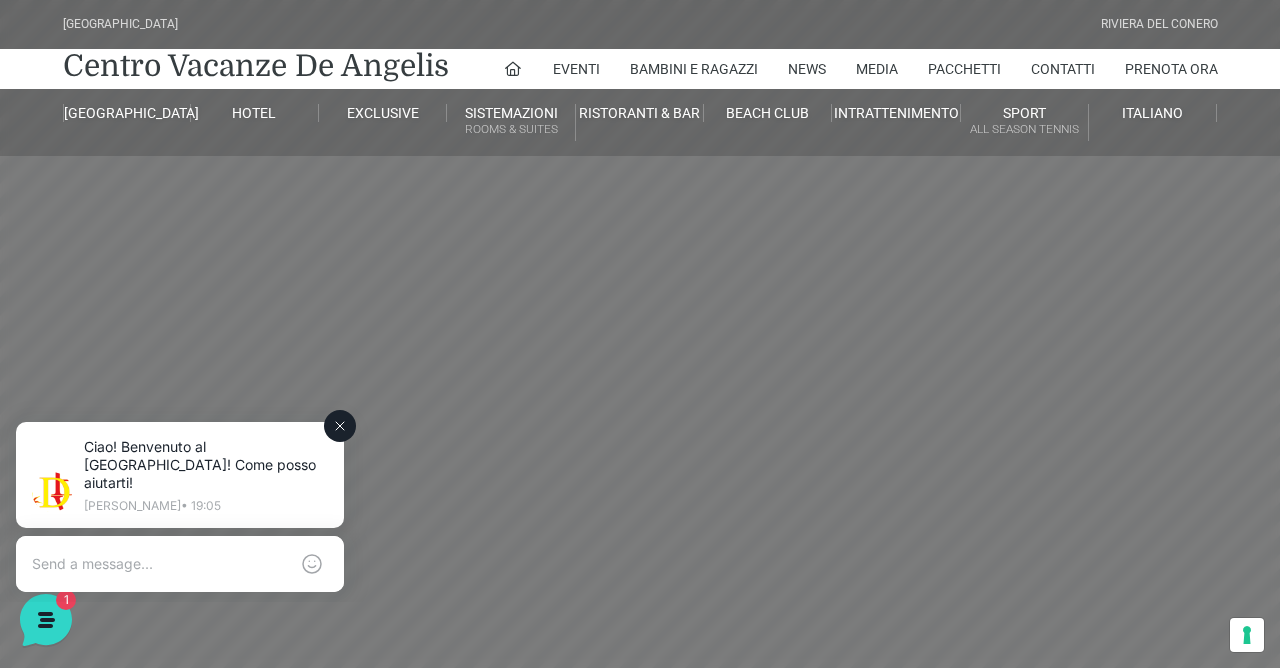 click 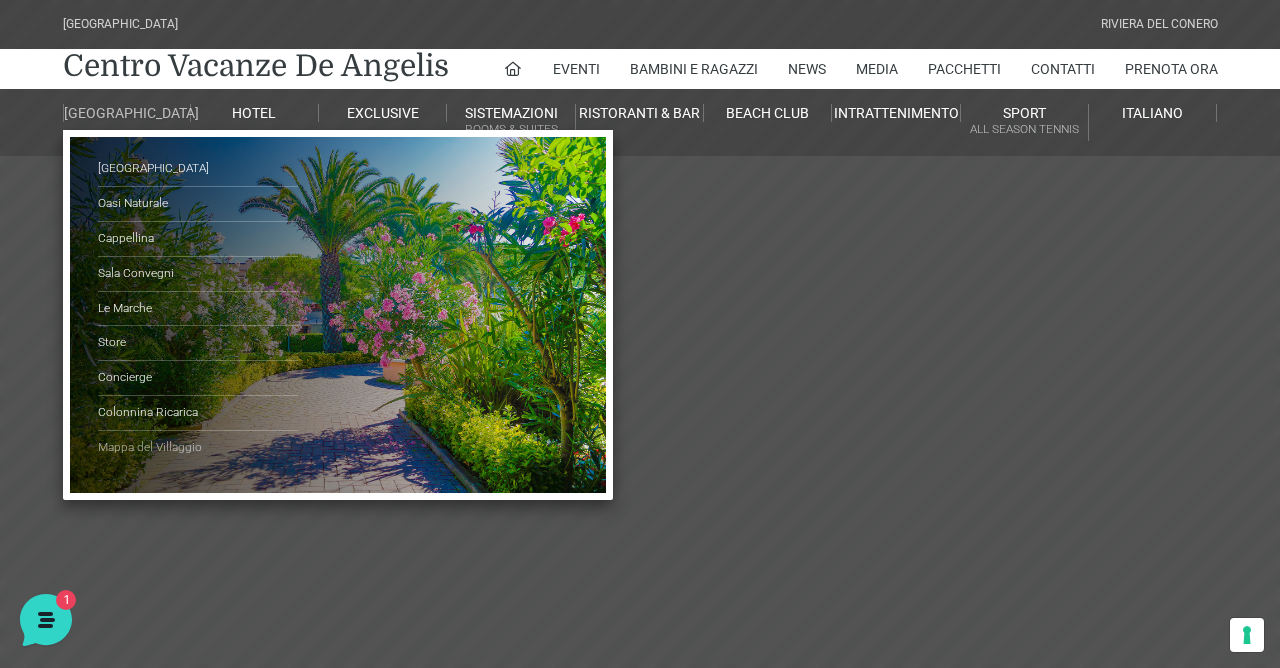 click on "Mappa del Villaggio" at bounding box center (198, 448) 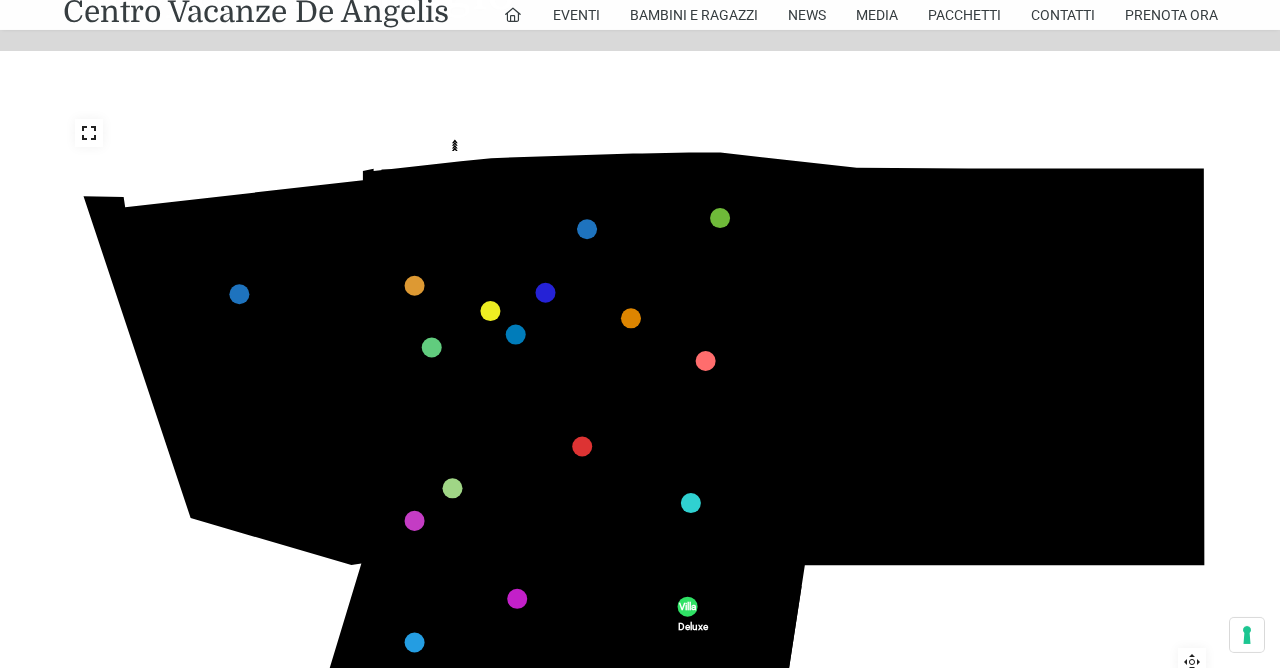 scroll, scrollTop: 424, scrollLeft: 0, axis: vertical 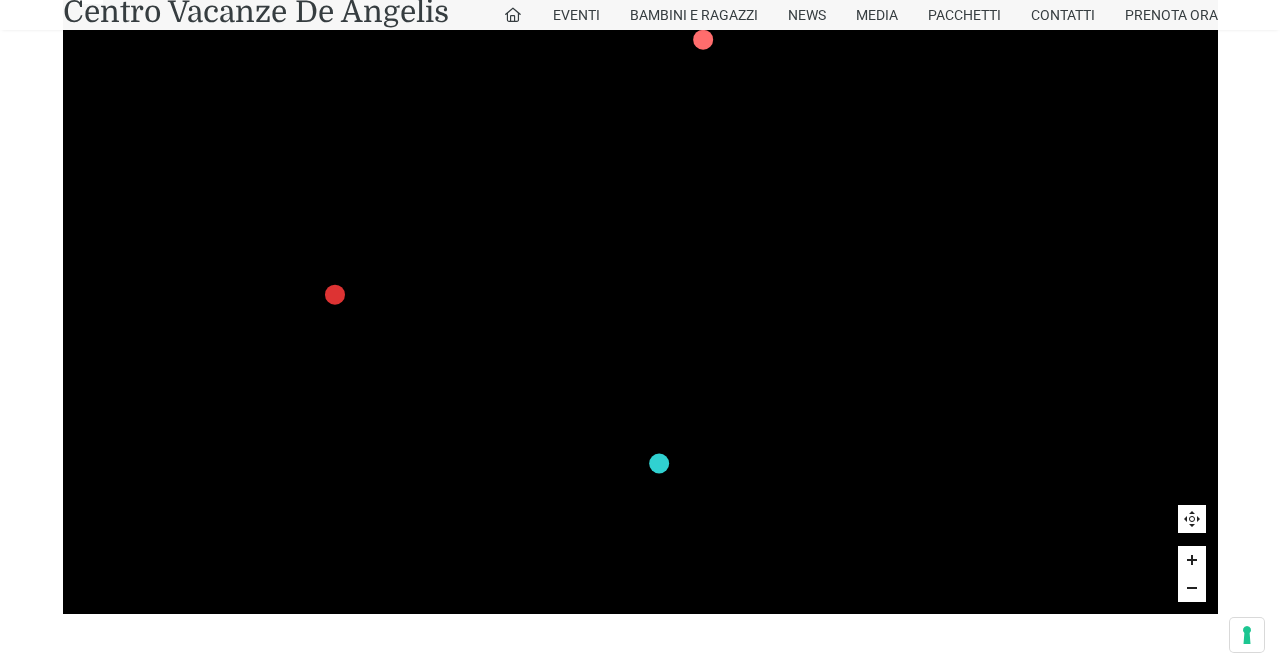 drag, startPoint x: 981, startPoint y: 88, endPoint x: 944, endPoint y: 420, distance: 334.0554 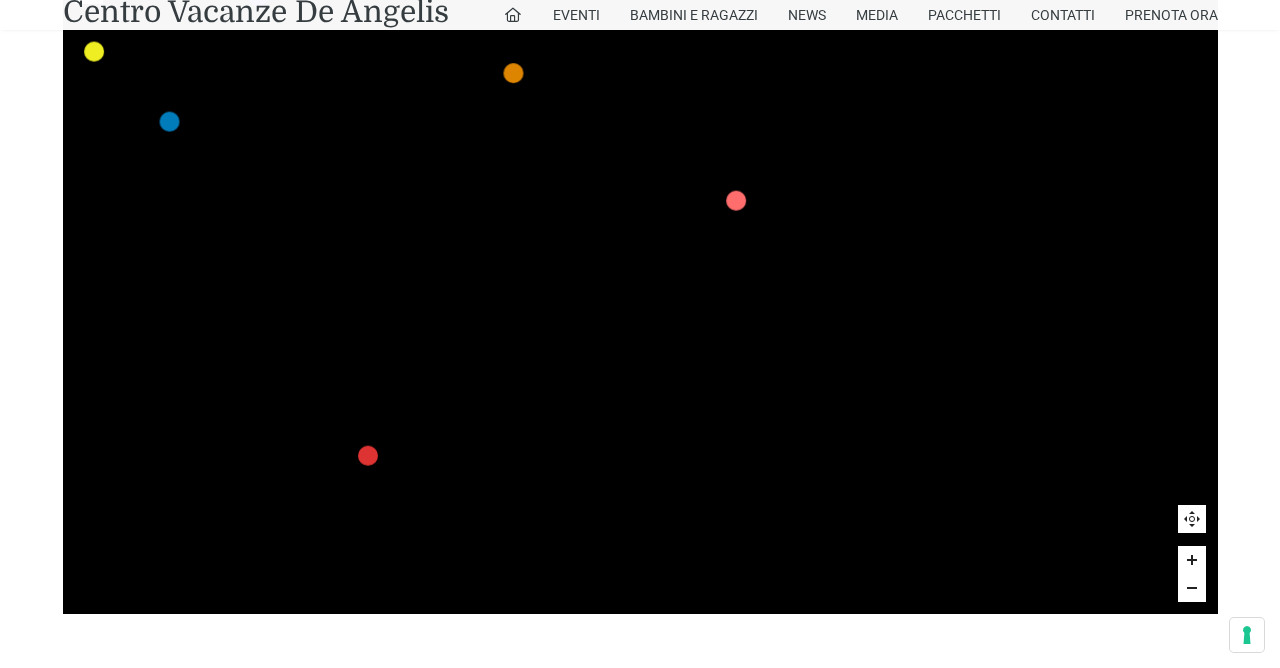 drag, startPoint x: 718, startPoint y: 210, endPoint x: 770, endPoint y: 425, distance: 221.199 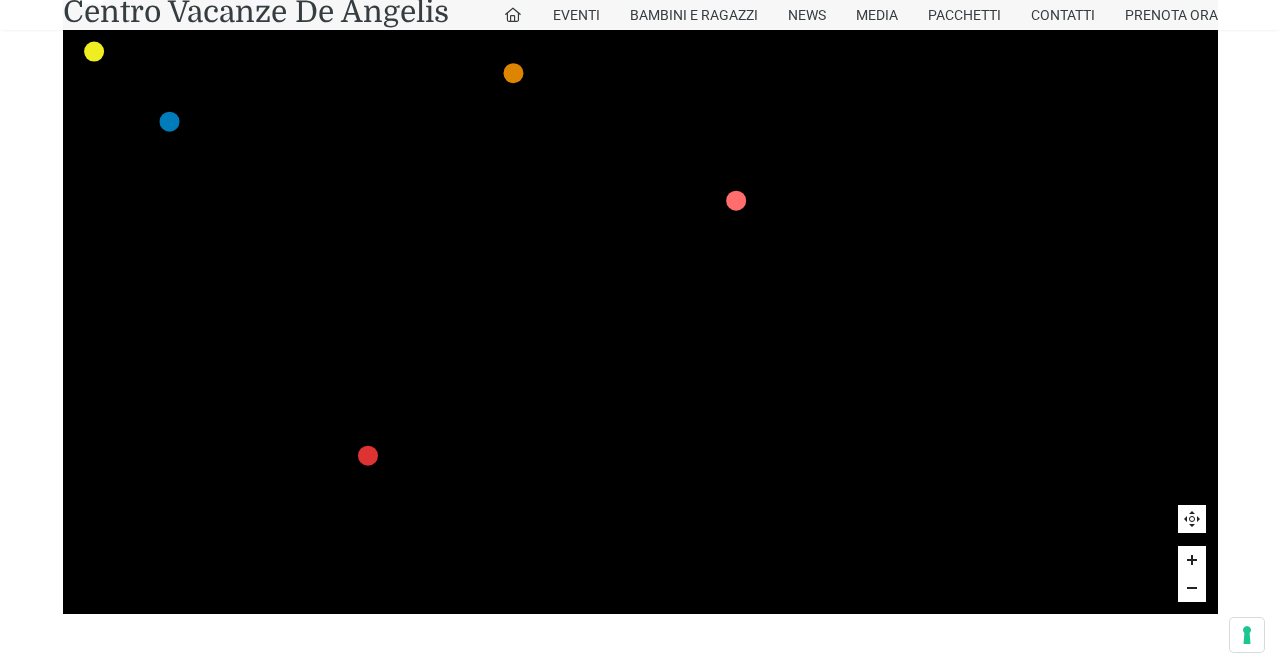 click on "436
435
437
434
441
430
440
431
439
432
438
433
424
423
425
422
429
418
428
419
427
420
426
421
412
411
413
410
417
406
416
407
415
408
414
409
609
400
608
401
325
405
611
404
610
403
607
402
210
201
209
202
220
211
206
205
207
204
208
203
232" 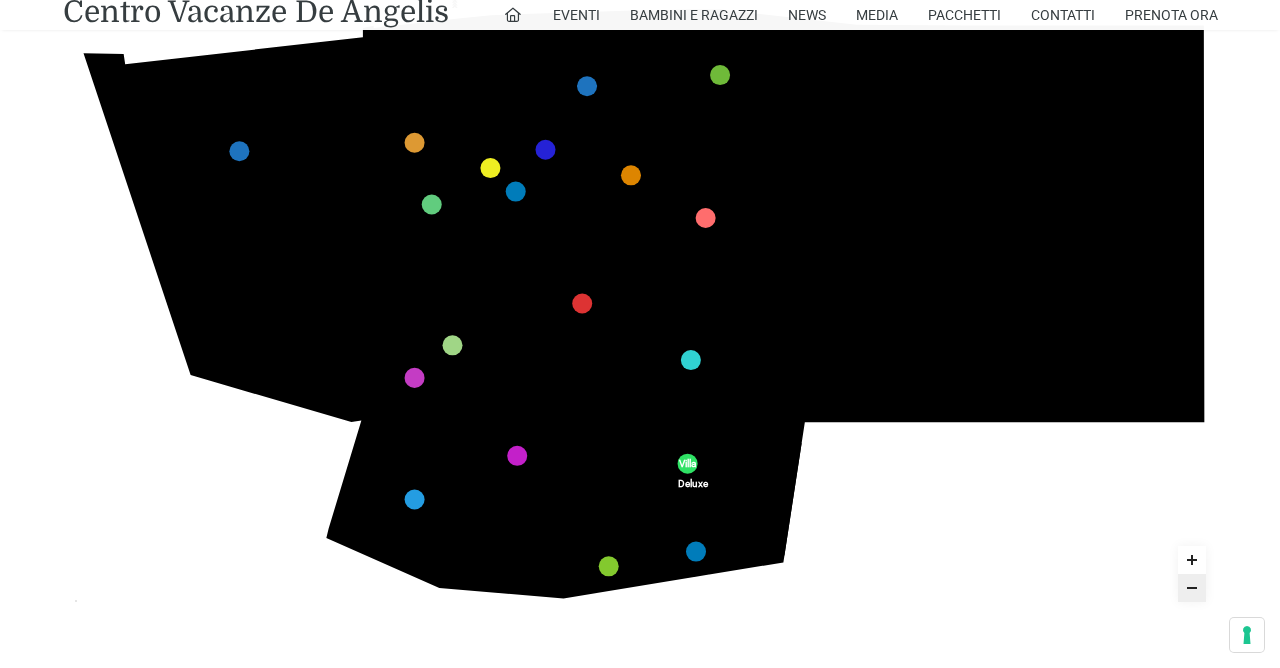 drag, startPoint x: 224, startPoint y: 439, endPoint x: 218, endPoint y: 498, distance: 59.3043 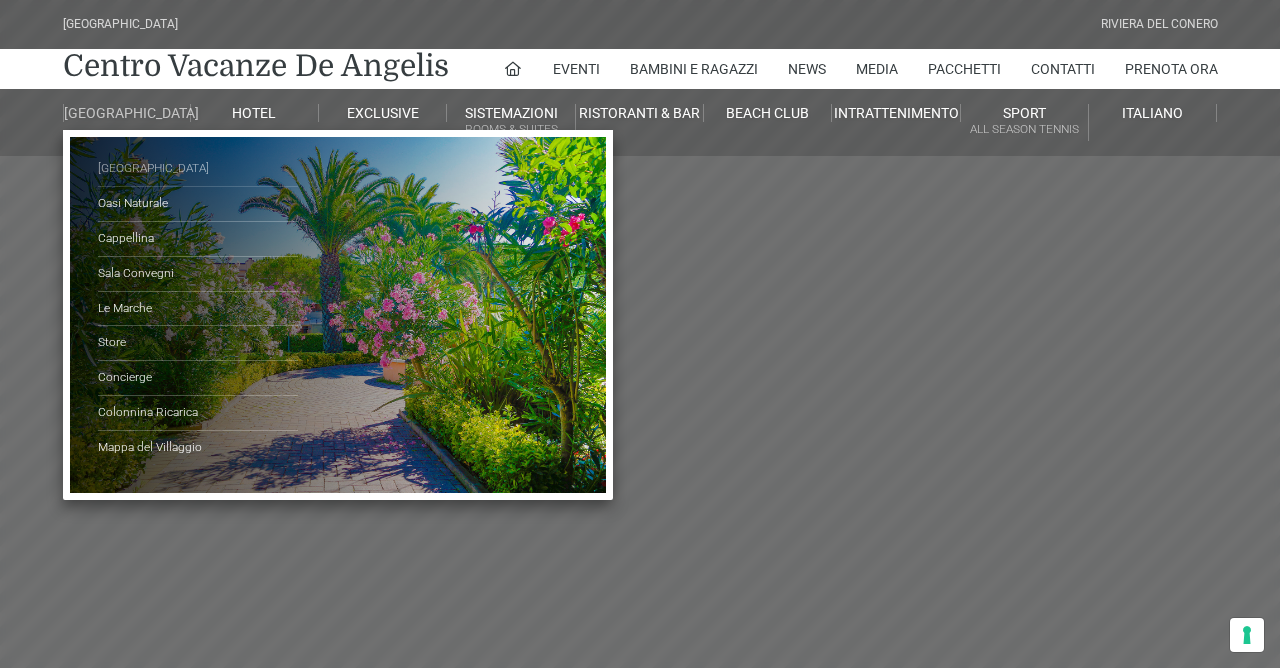 scroll, scrollTop: 0, scrollLeft: 0, axis: both 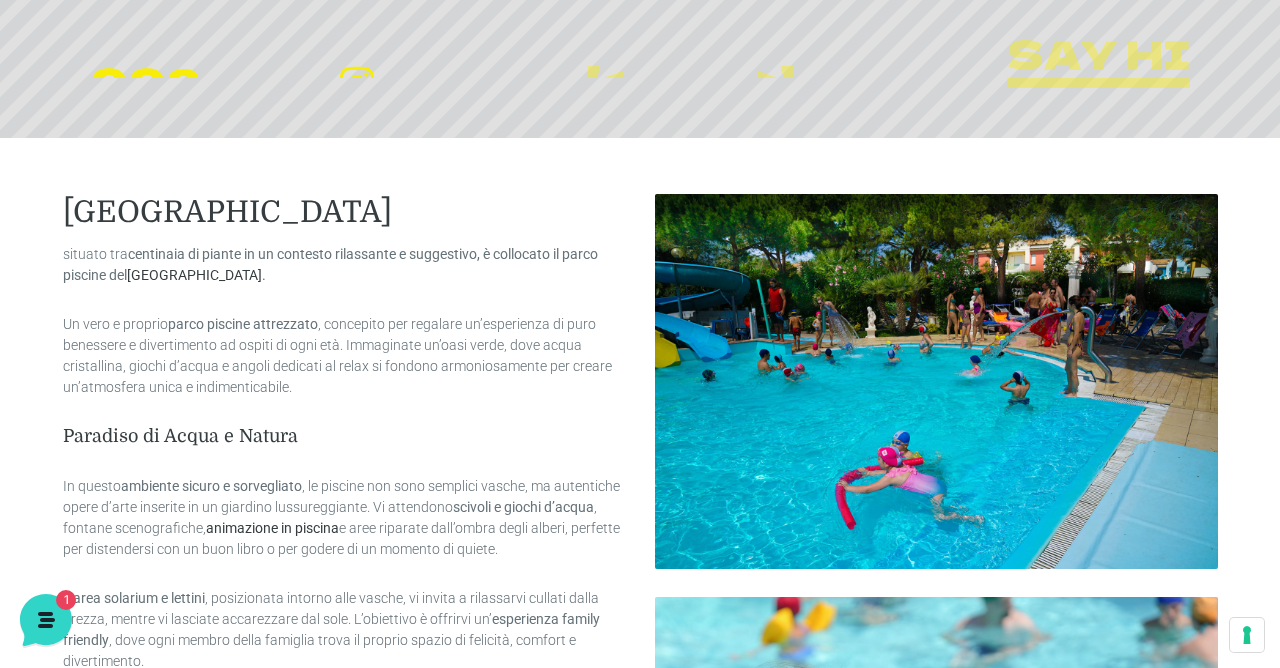 click on "[GEOGRAPHIC_DATA]
[GEOGRAPHIC_DATA]
Centro Vacanze [GEOGRAPHIC_DATA]
Eventi
Miss Italia
Cerimonie
Team building
Bambini e Ragazzi
Holly Beach Club
Holly Teeny Club
[PERSON_NAME] Club
Piscine
Iscrizioni Holly Club
News
Media
Pacchetti
Contatti
Prenota Ora
[GEOGRAPHIC_DATA]
Parco Piscine
Oasi Naturale
Cappellina
Sala Convegni
[GEOGRAPHIC_DATA]
Store
Concierge
Colonnina Ricarica
Mappa del Villaggio
Hotel
Suite Prestige
Camera Prestige
Camera Suite H
Sala Meeting
Exclusive
[GEOGRAPHIC_DATA]
Dimora Padronale
Villa 601 Alpine
Villa Classic
Bilocale Garden Gold
Sistemazioni Rooms & Suites
[GEOGRAPHIC_DATA] Deluxe Numana
Villa Trilocale Deluxe Private Garden
Villa Bilocale Deluxe
Appartamento Trilocale Garden" at bounding box center [640, -80] 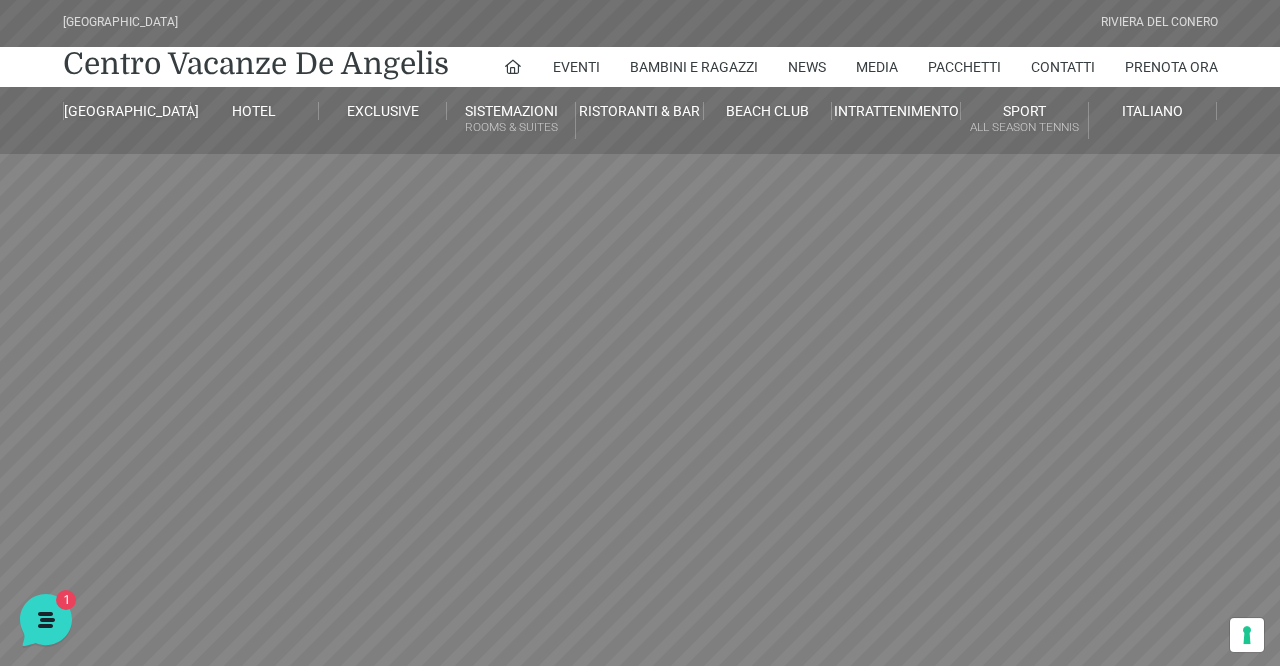 scroll, scrollTop: 0, scrollLeft: 0, axis: both 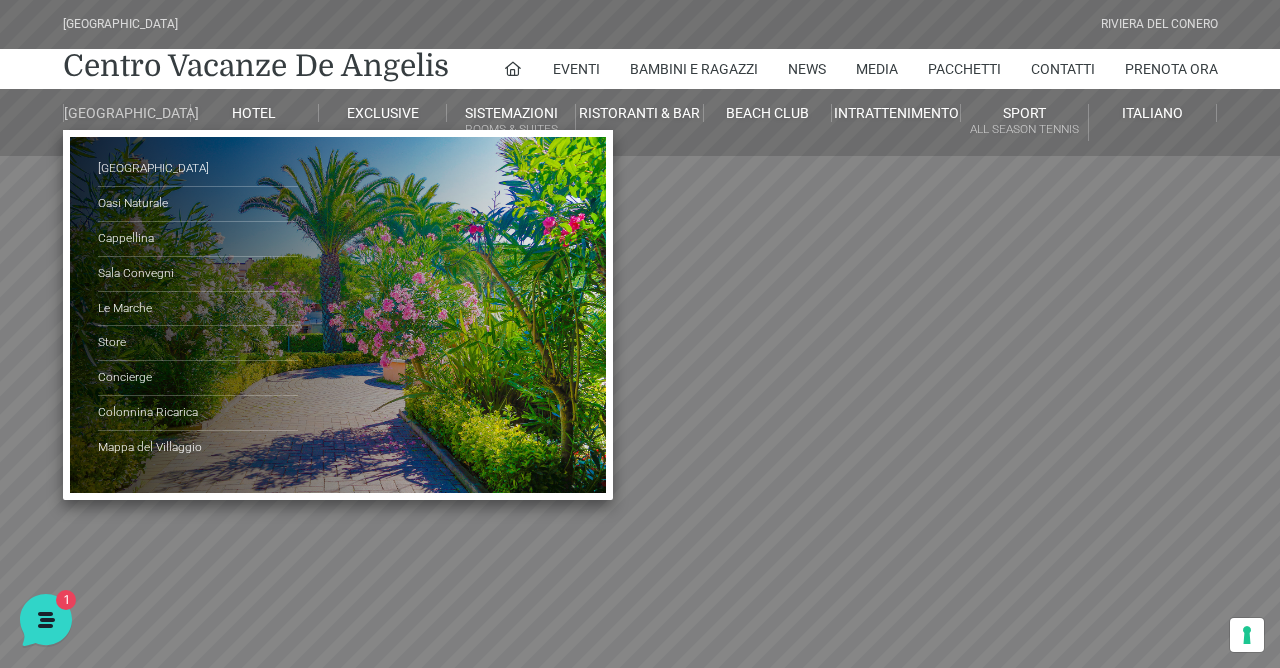 click on "[GEOGRAPHIC_DATA]" at bounding box center [127, 113] 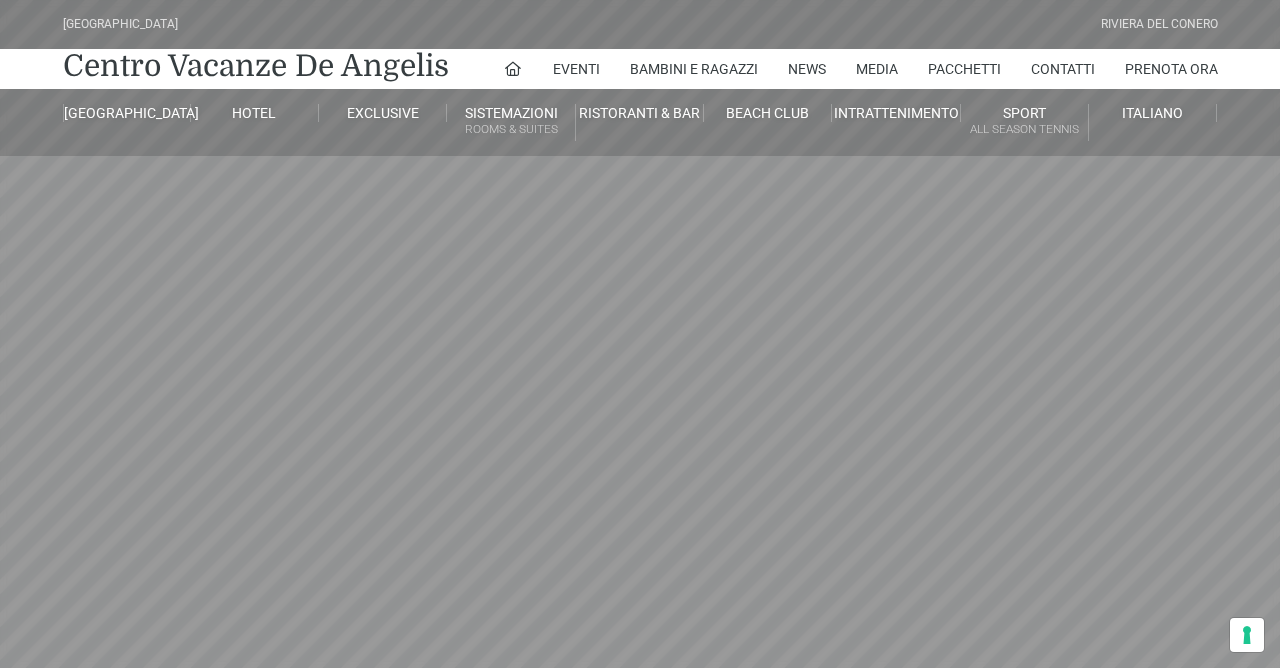 scroll, scrollTop: 0, scrollLeft: 0, axis: both 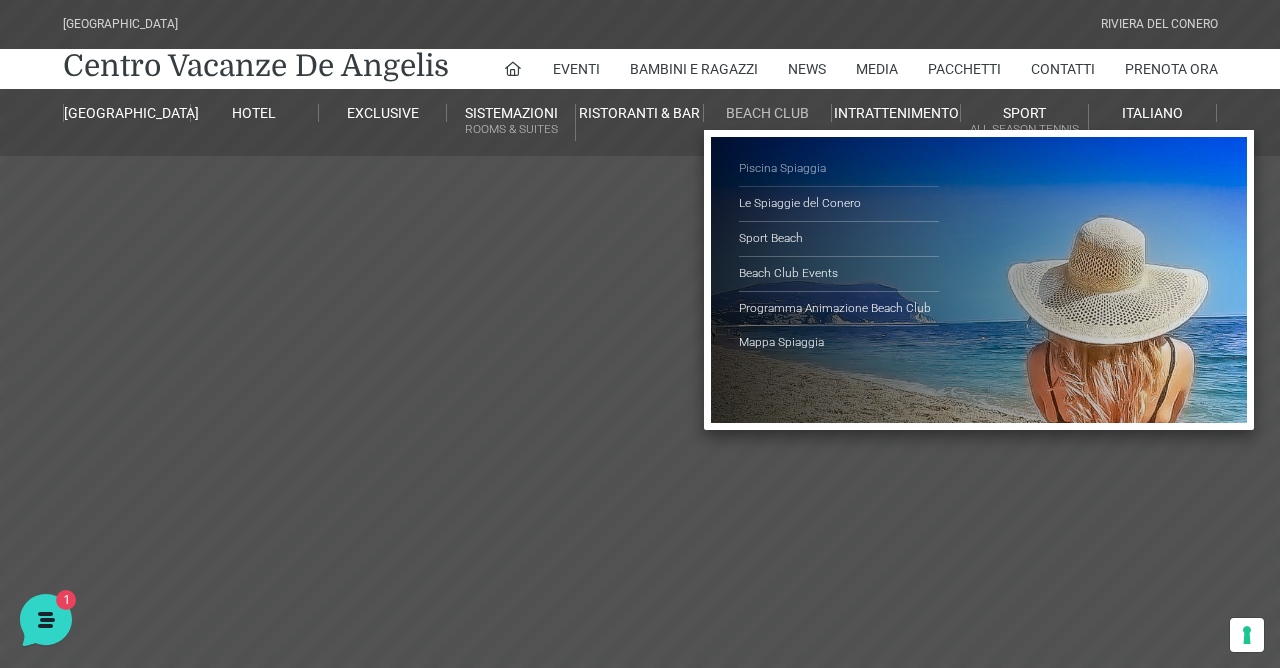 click on "Piscina Spiaggia" at bounding box center [839, 169] 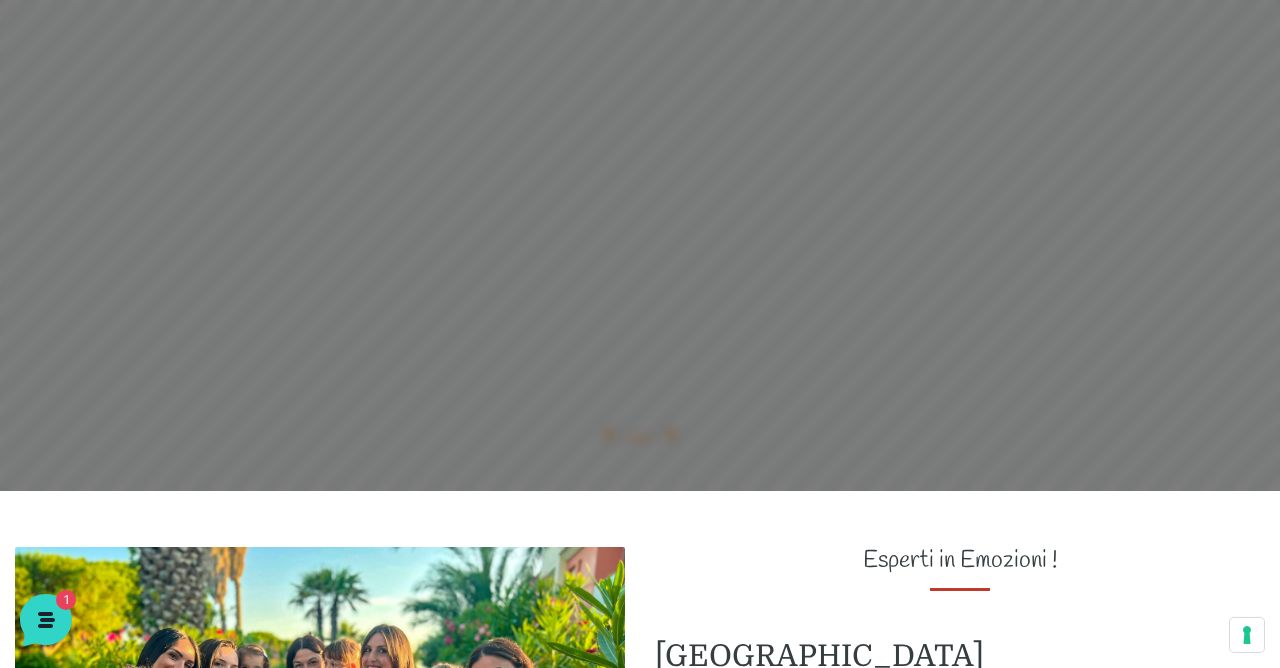 scroll, scrollTop: 106, scrollLeft: 0, axis: vertical 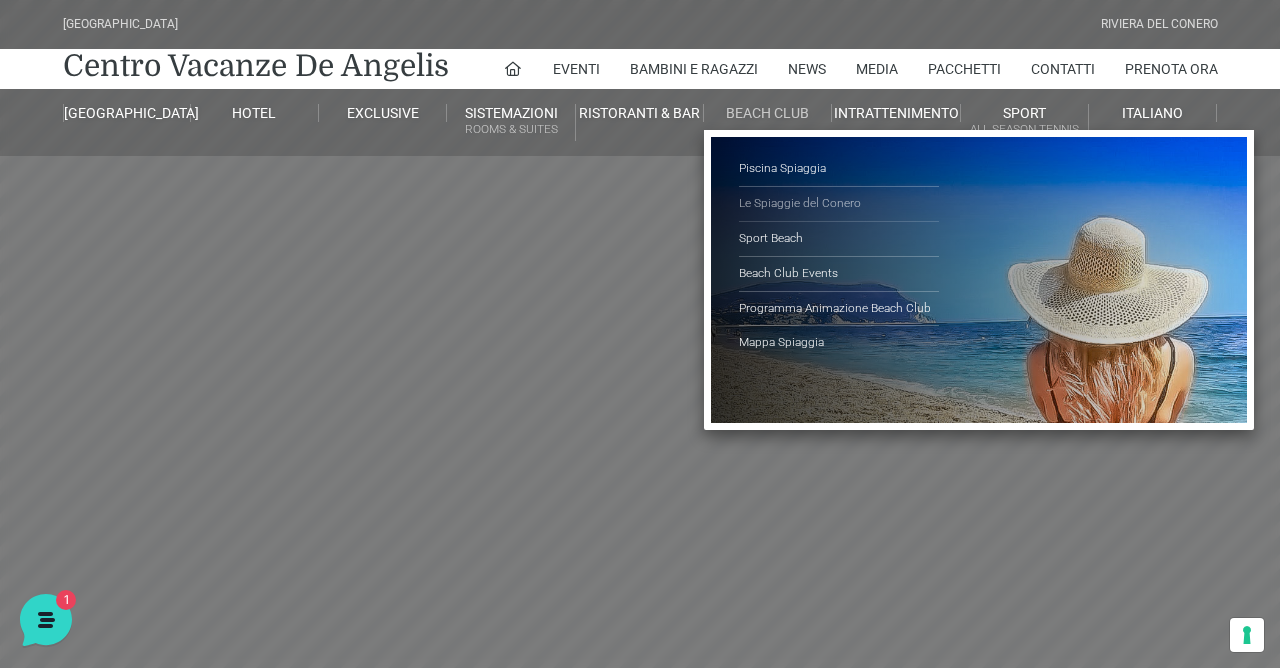 click on "Le Spiaggie del Conero" at bounding box center (839, 204) 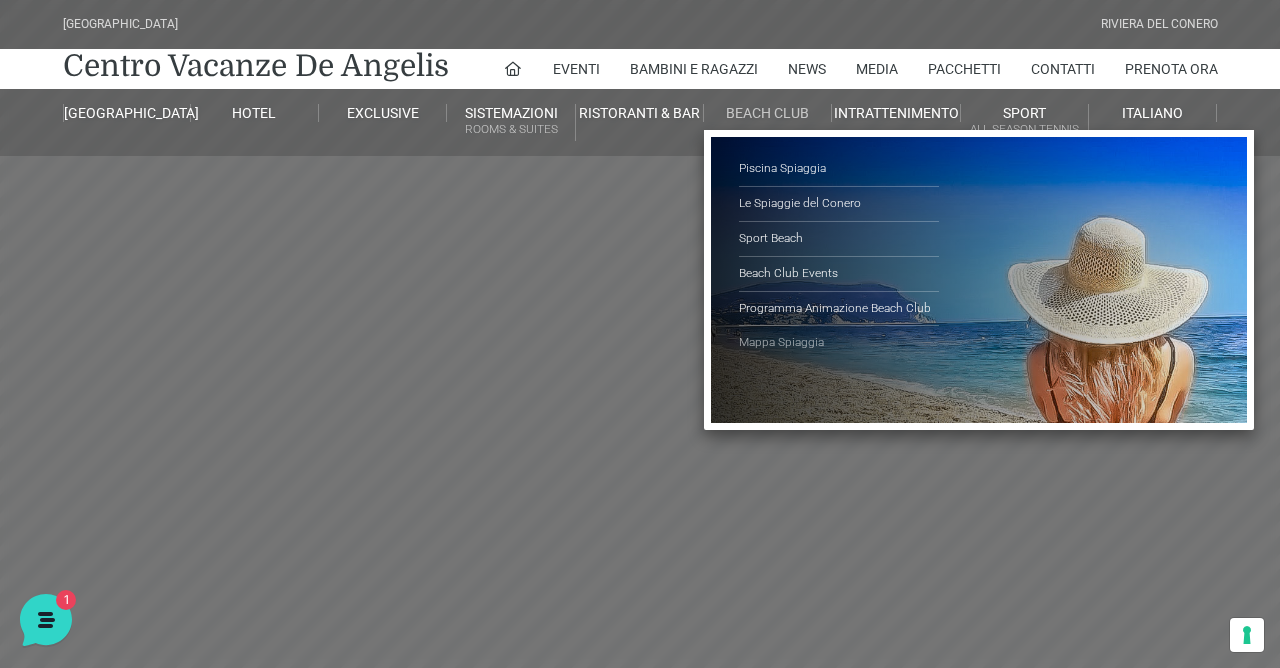 click on "Mappa Spiaggia" at bounding box center (839, 343) 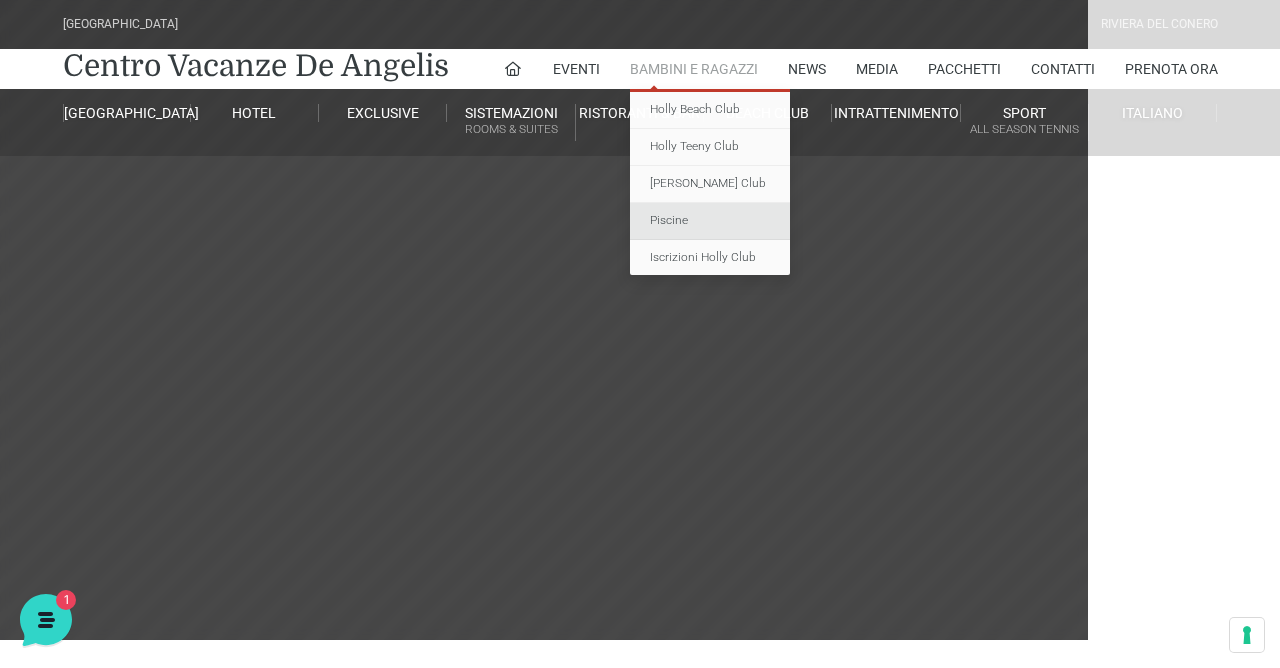 click on "Piscine" at bounding box center [710, 221] 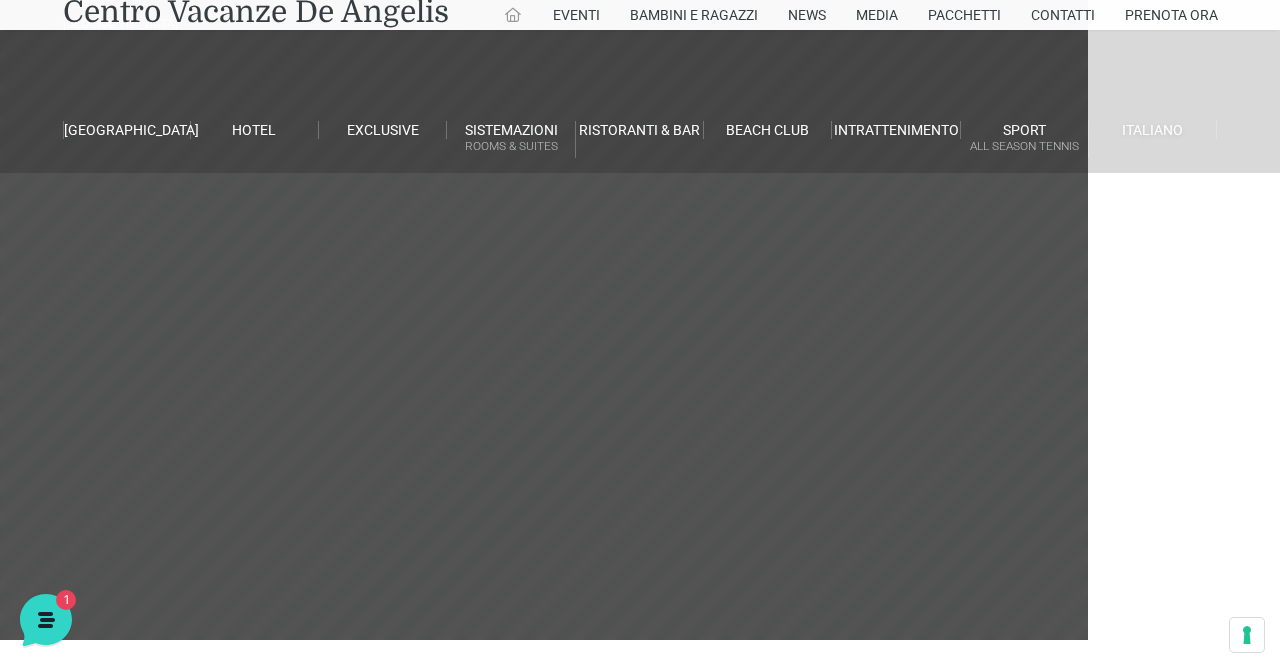 click at bounding box center (513, 15) 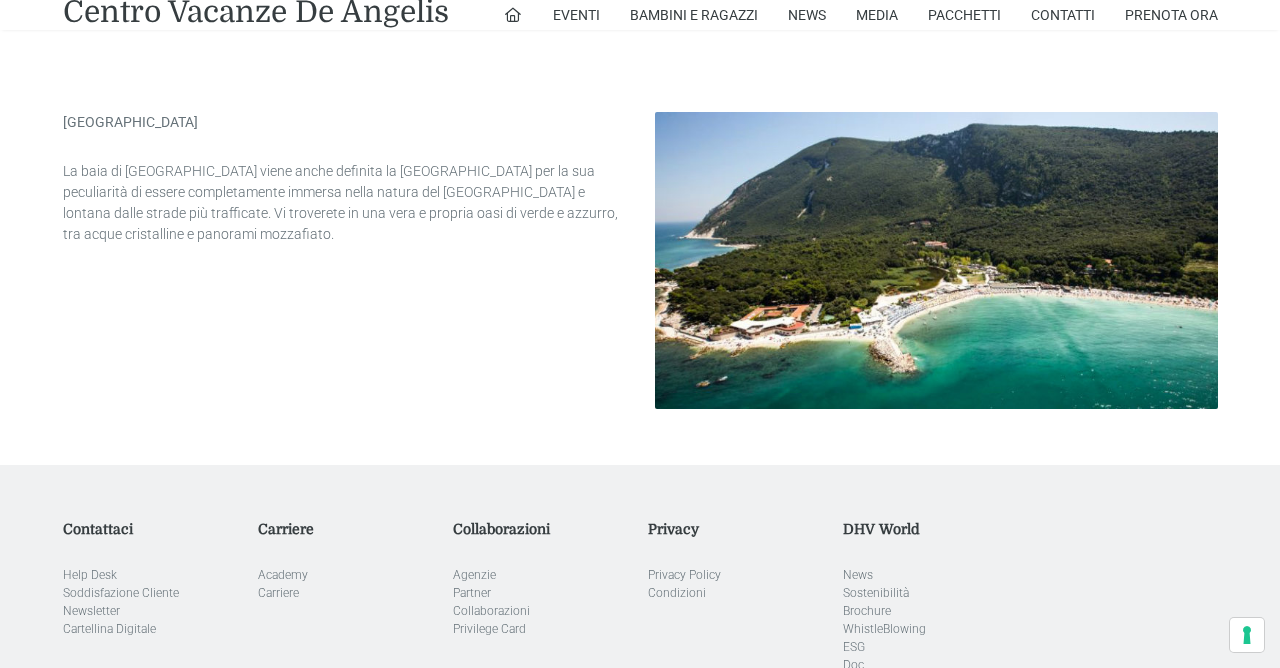 scroll, scrollTop: 4031, scrollLeft: 0, axis: vertical 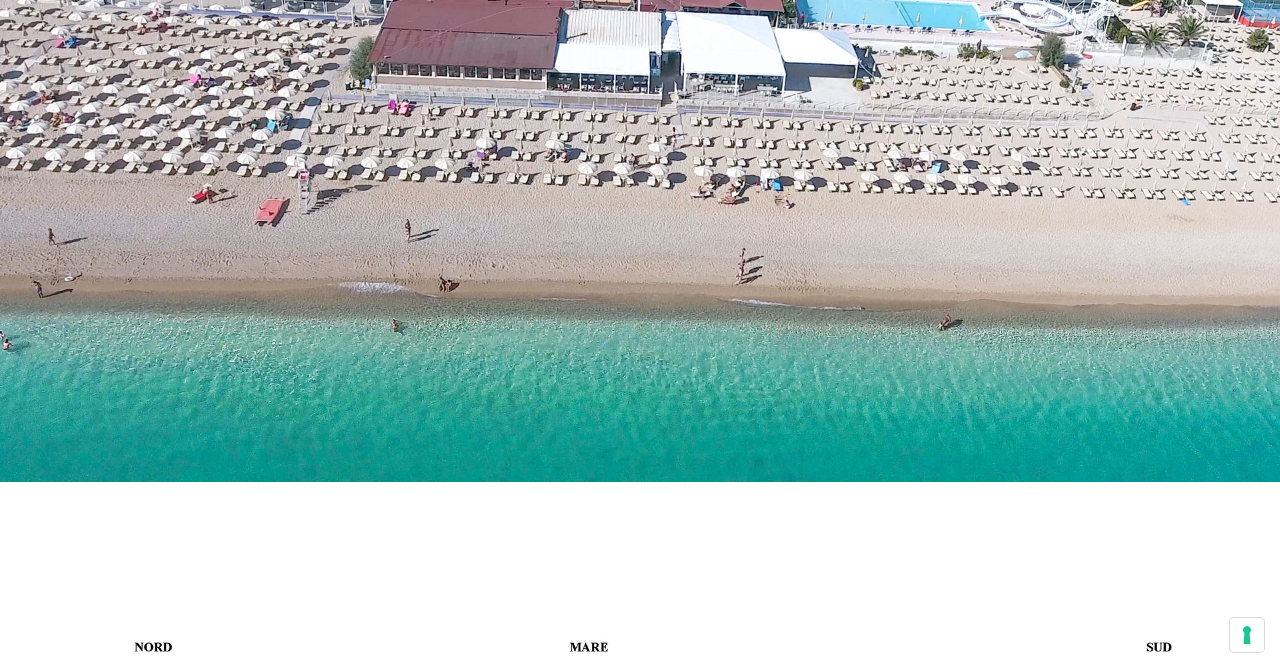 drag, startPoint x: 518, startPoint y: 264, endPoint x: 518, endPoint y: 337, distance: 73 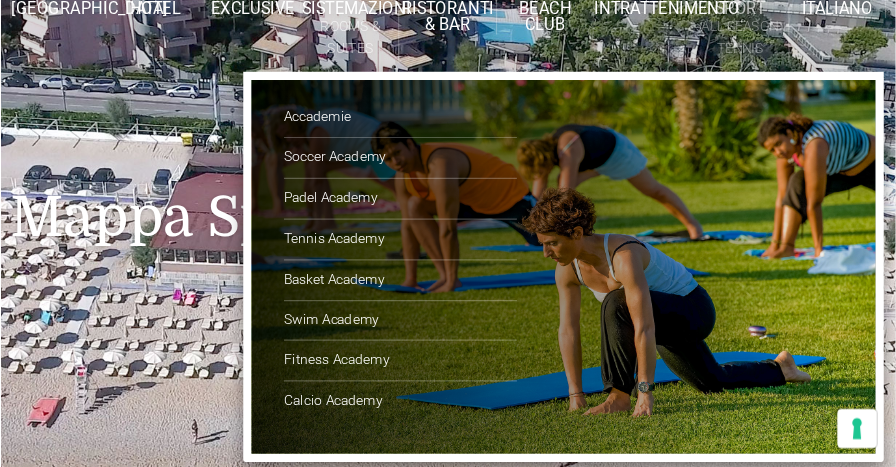 scroll, scrollTop: 143, scrollLeft: 0, axis: vertical 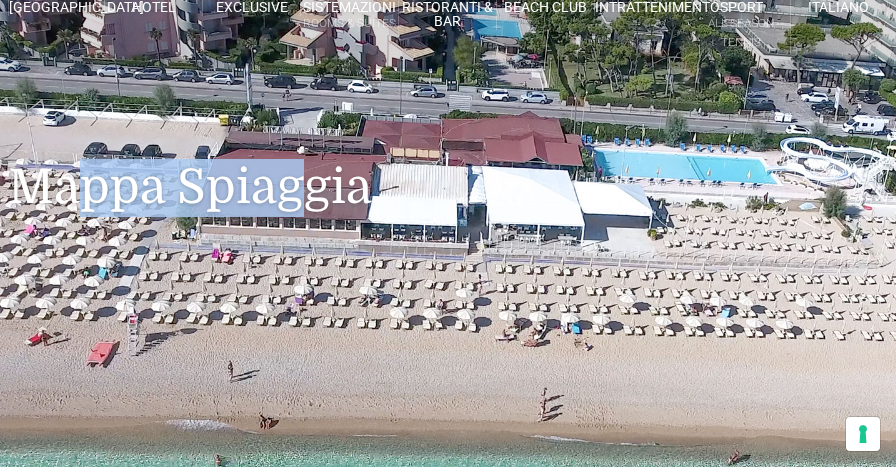 drag, startPoint x: 100, startPoint y: 249, endPoint x: 314, endPoint y: 232, distance: 214.67418 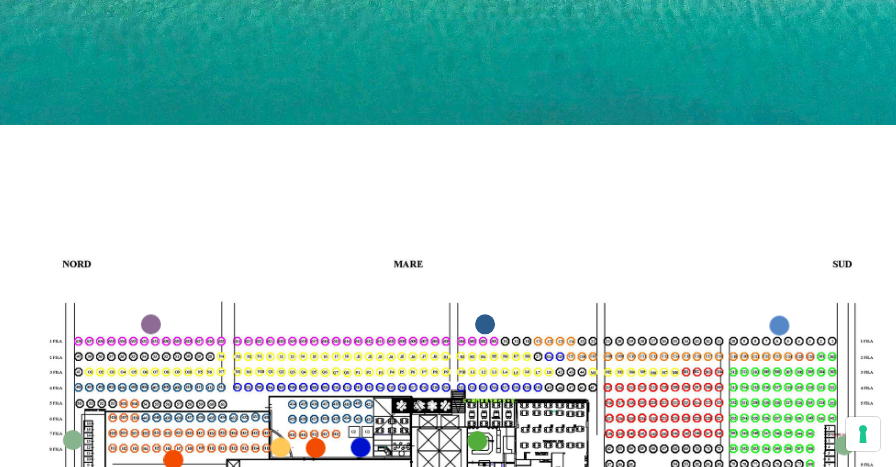 scroll, scrollTop: 887, scrollLeft: 0, axis: vertical 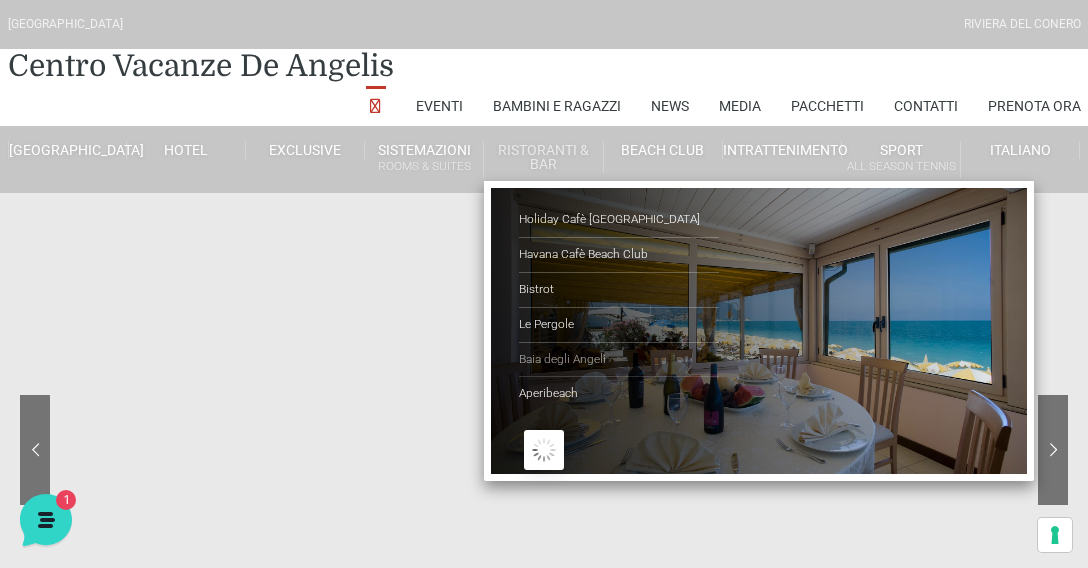 click on "Baia degli Angeli" at bounding box center [619, 360] 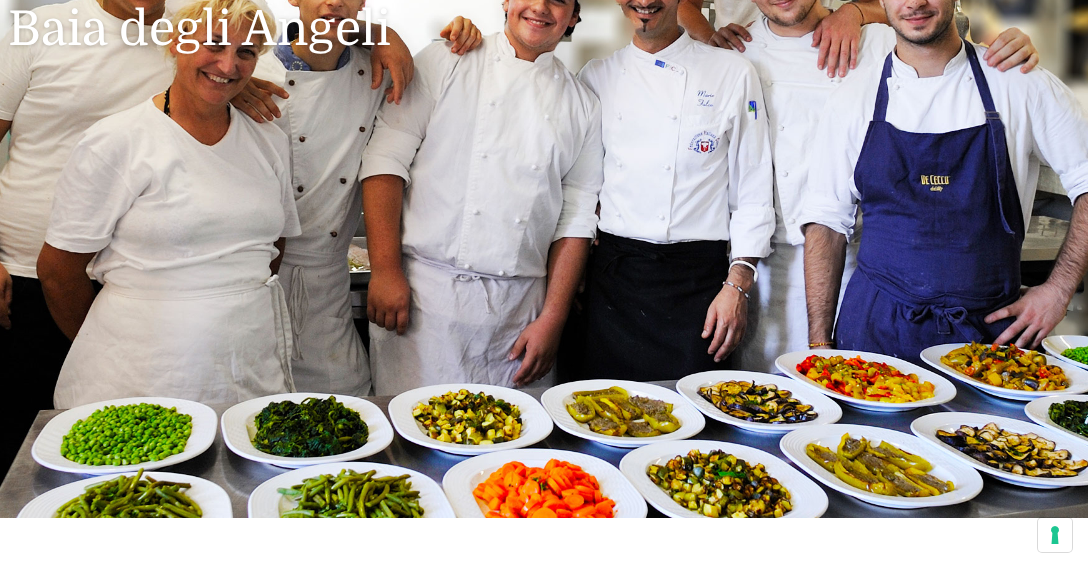 scroll, scrollTop: 421, scrollLeft: 0, axis: vertical 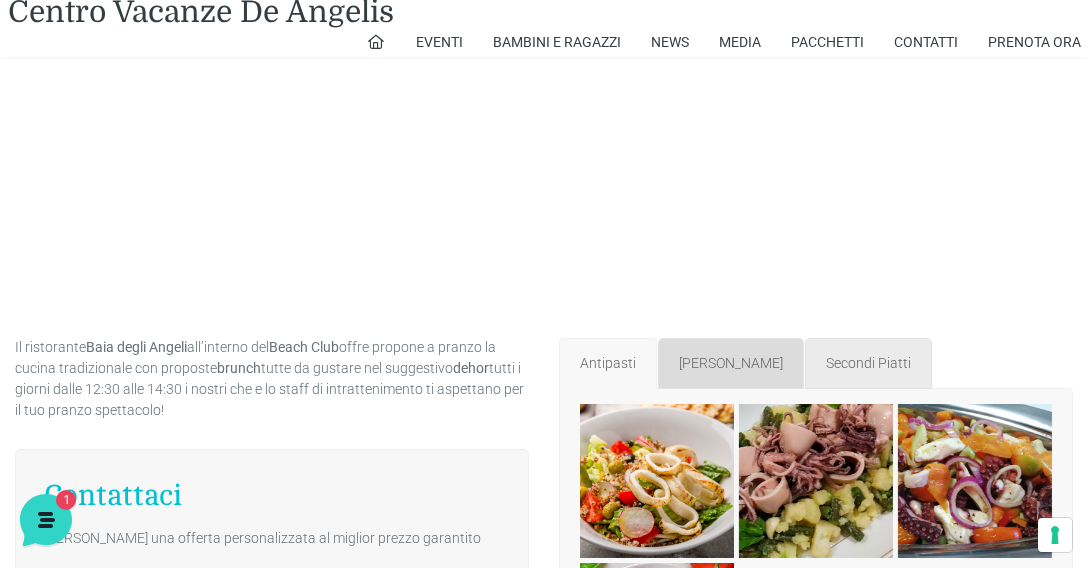 click on "Primi piatti" at bounding box center (731, 363) 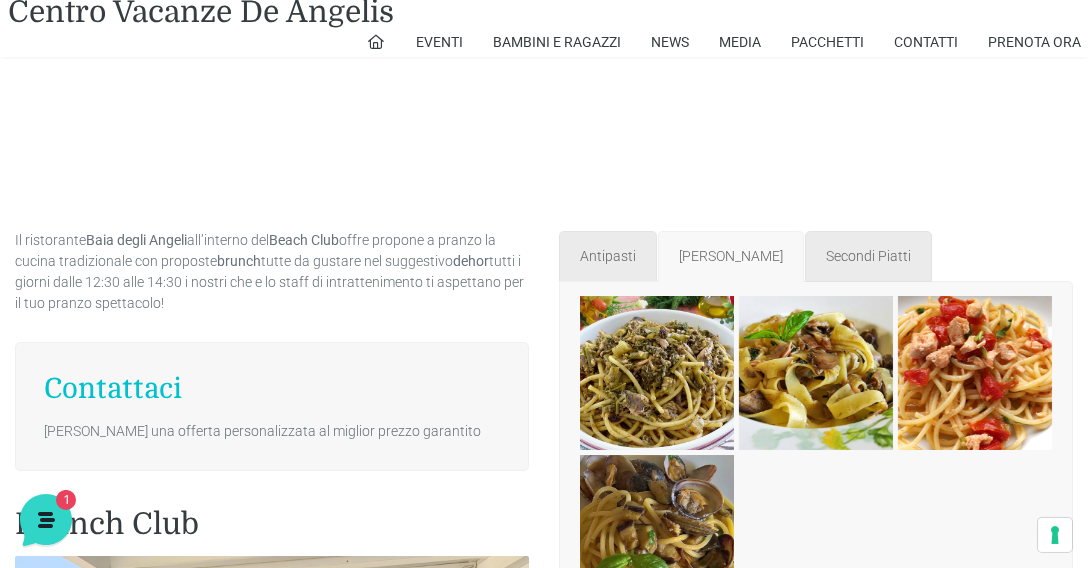 scroll, scrollTop: 3056, scrollLeft: 0, axis: vertical 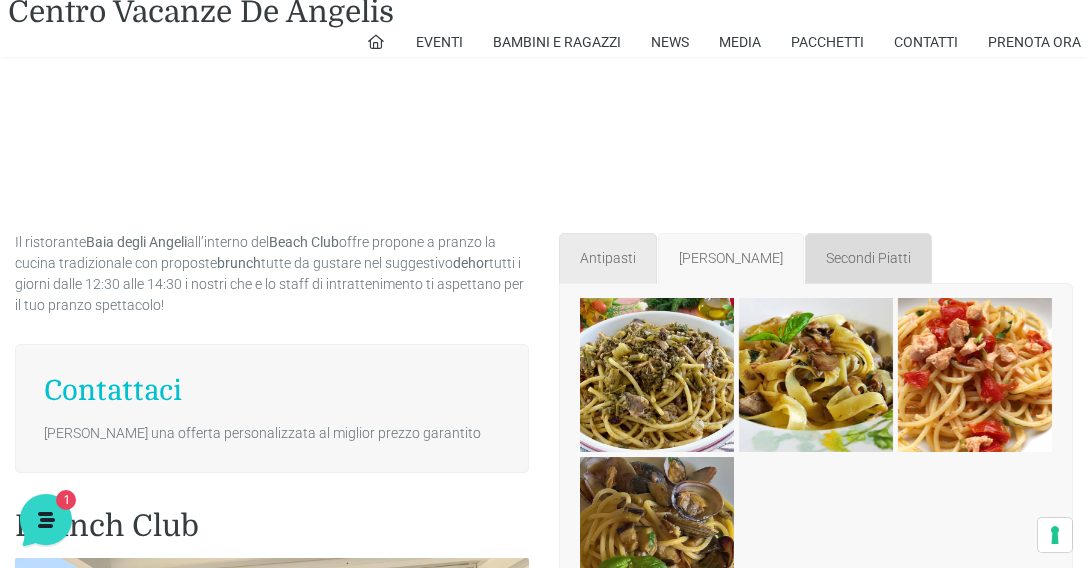 click on "Secondi Piatti" at bounding box center (868, 258) 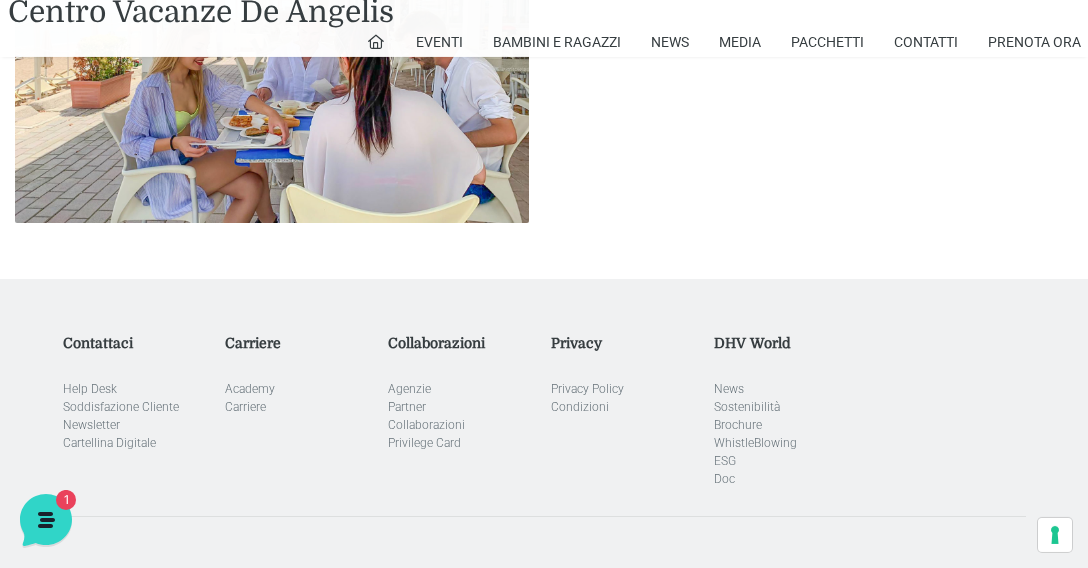 scroll, scrollTop: 3794, scrollLeft: 0, axis: vertical 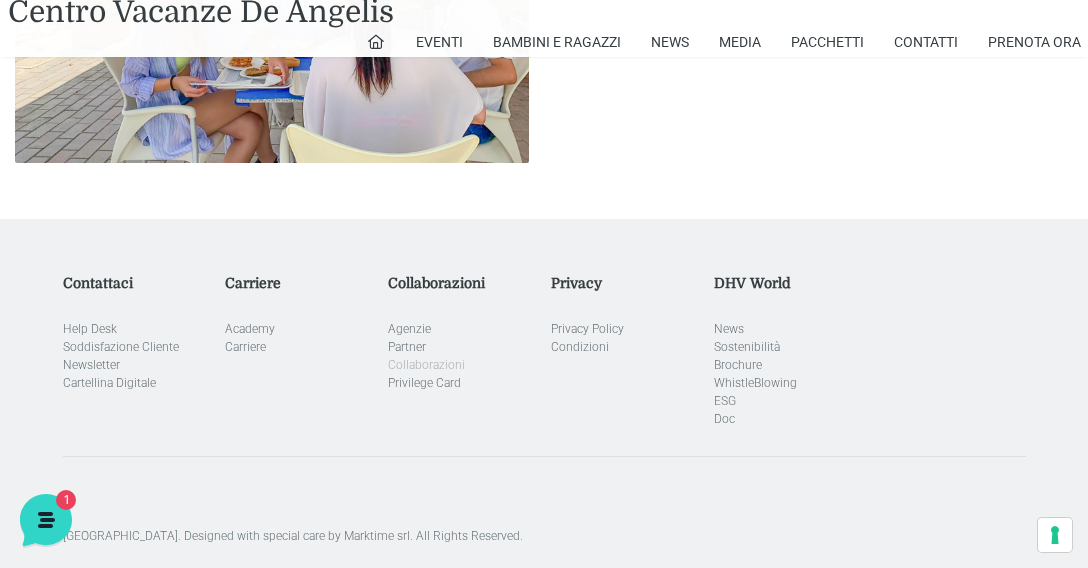 click on "Collaborazioni" at bounding box center (426, 365) 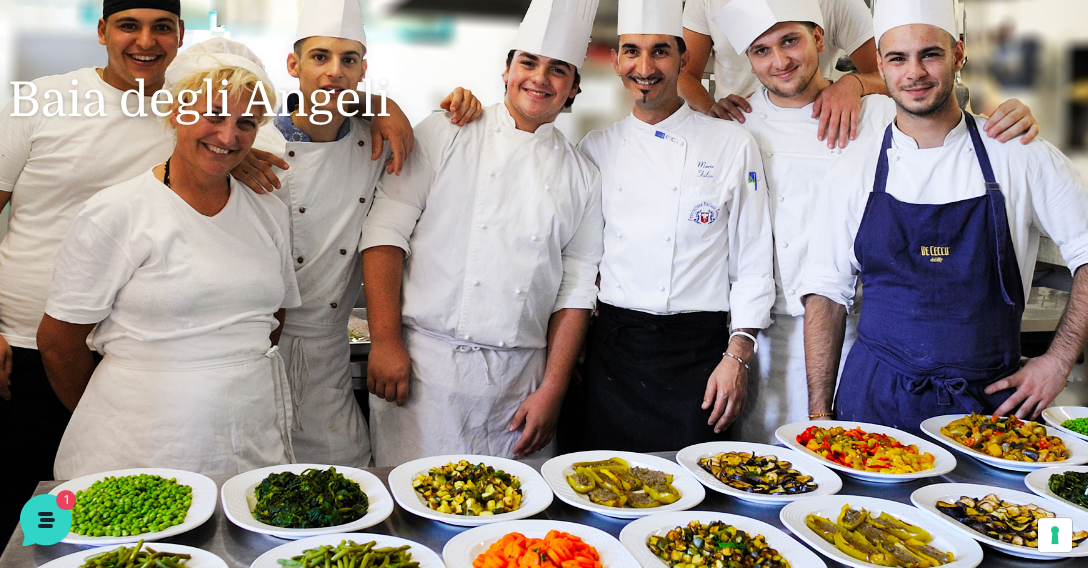 scroll, scrollTop: 210, scrollLeft: 0, axis: vertical 